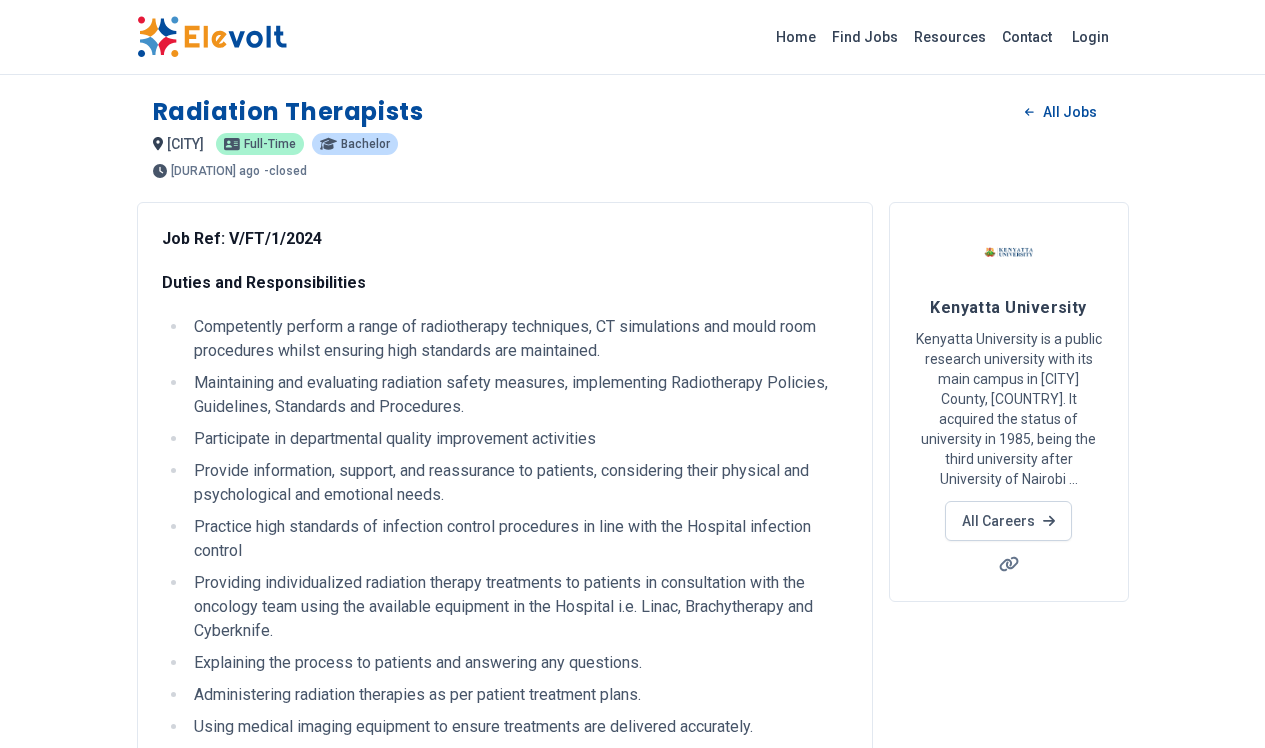 scroll, scrollTop: 0, scrollLeft: 0, axis: both 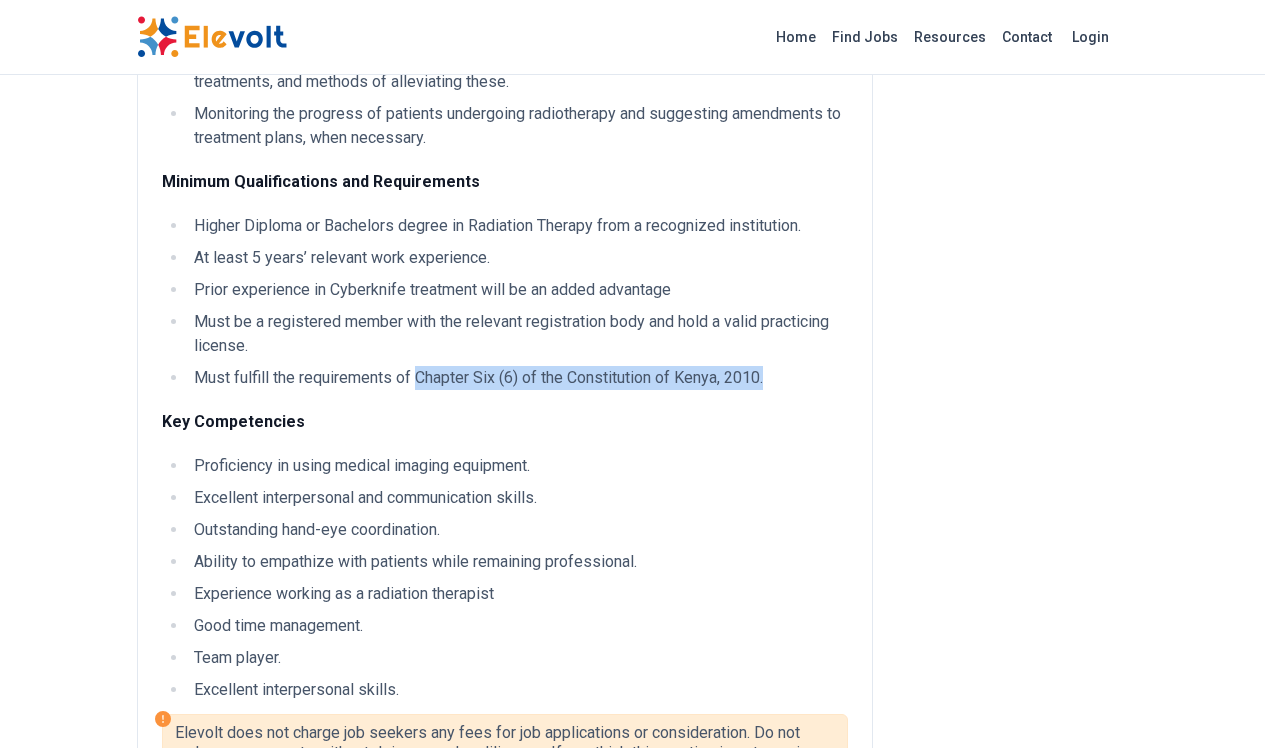 drag, startPoint x: 418, startPoint y: 378, endPoint x: 769, endPoint y: 374, distance: 351.0228 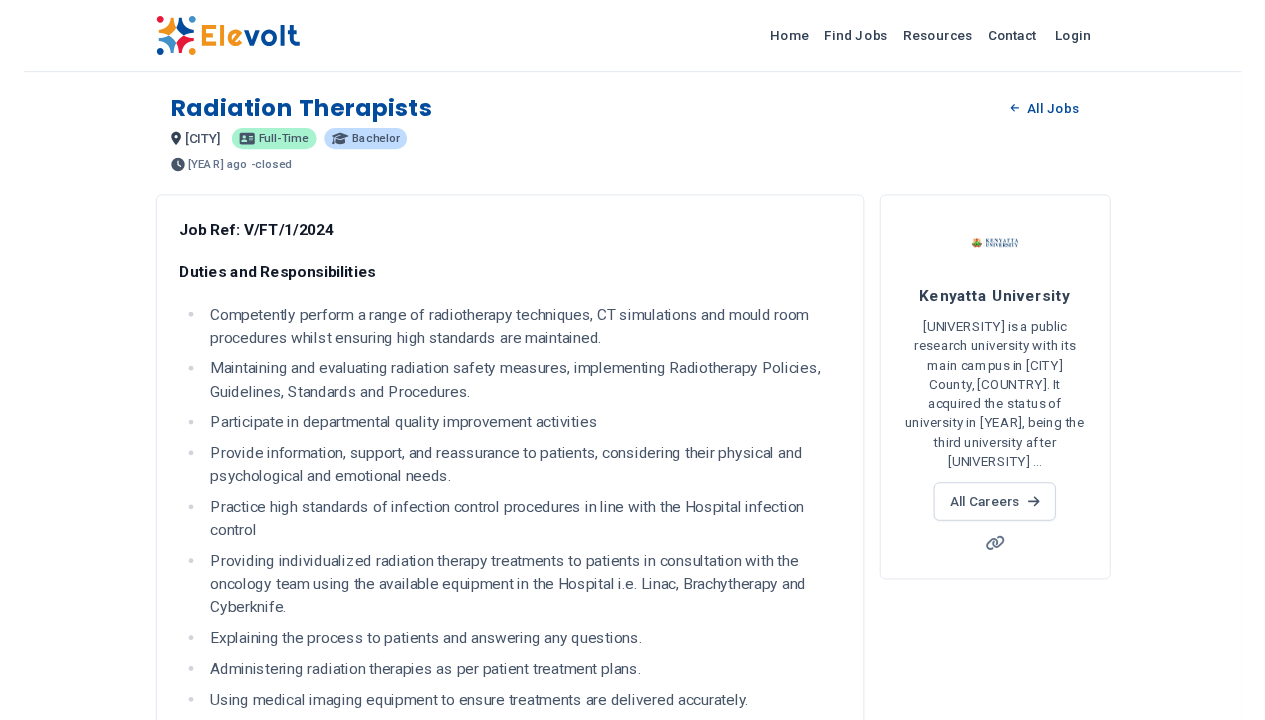scroll, scrollTop: 0, scrollLeft: 0, axis: both 